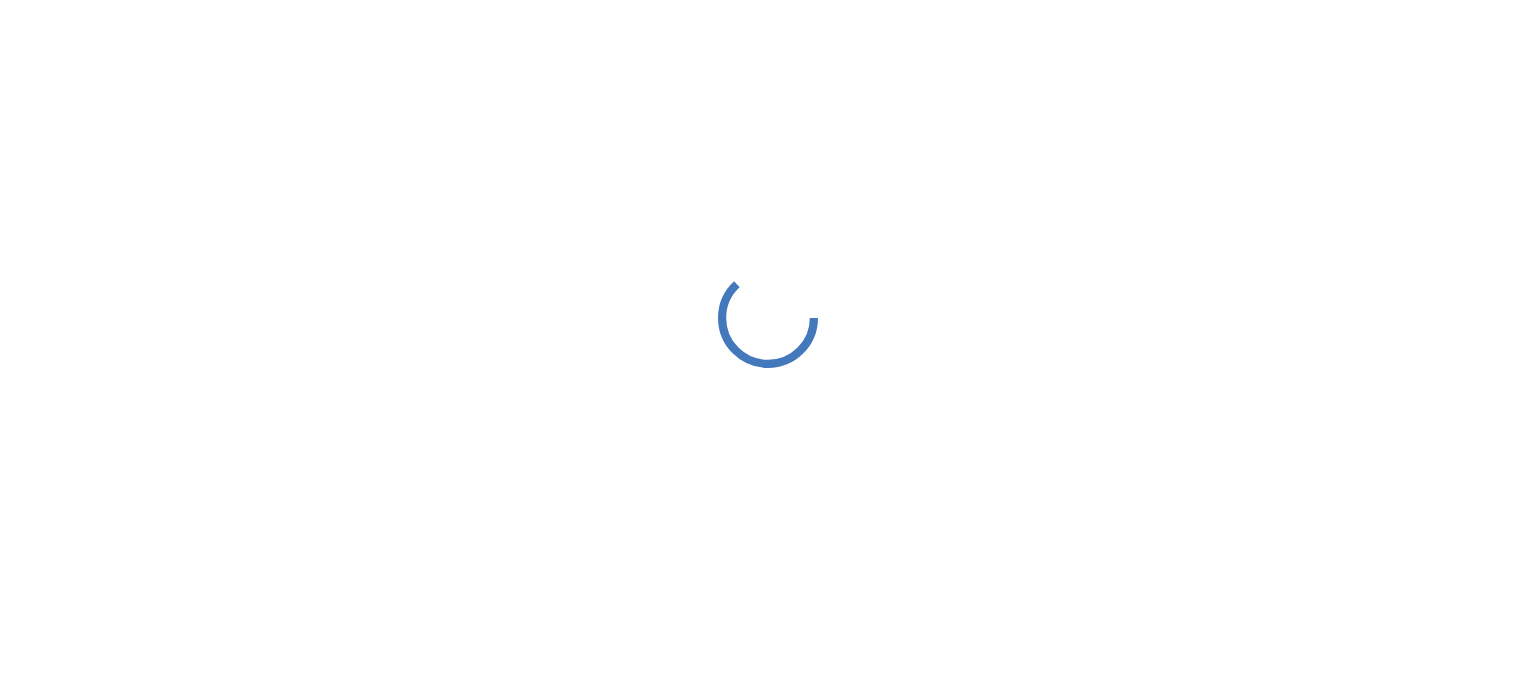 scroll, scrollTop: 0, scrollLeft: 0, axis: both 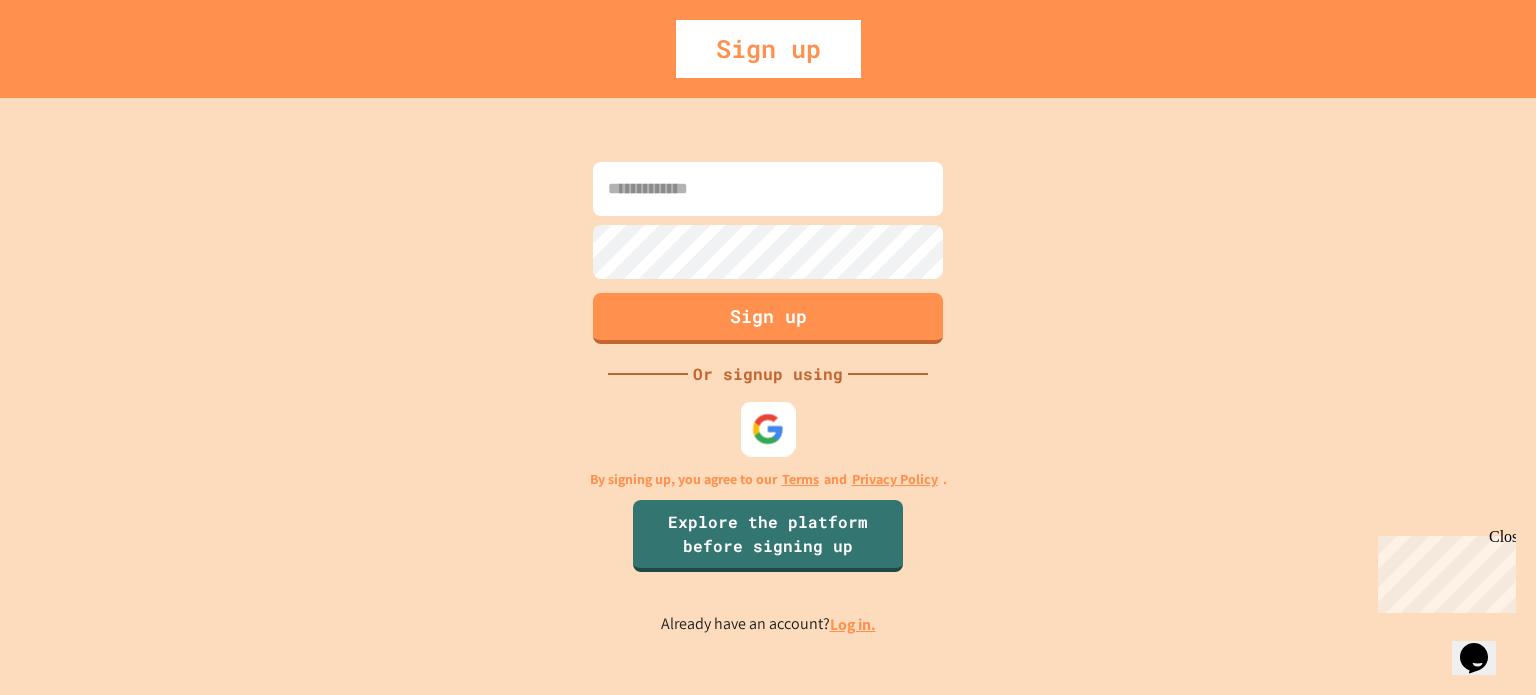 click at bounding box center [768, 428] 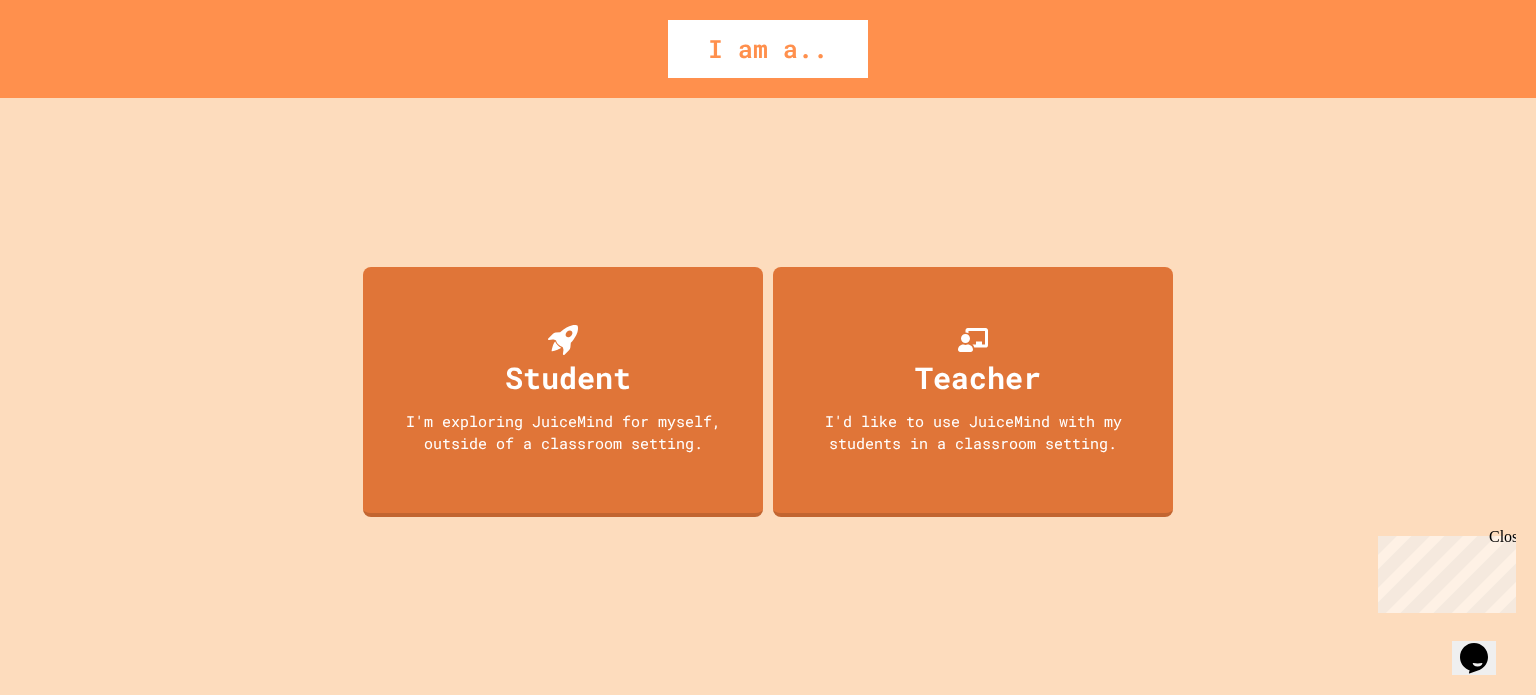 click on "Teacher" at bounding box center [978, 377] 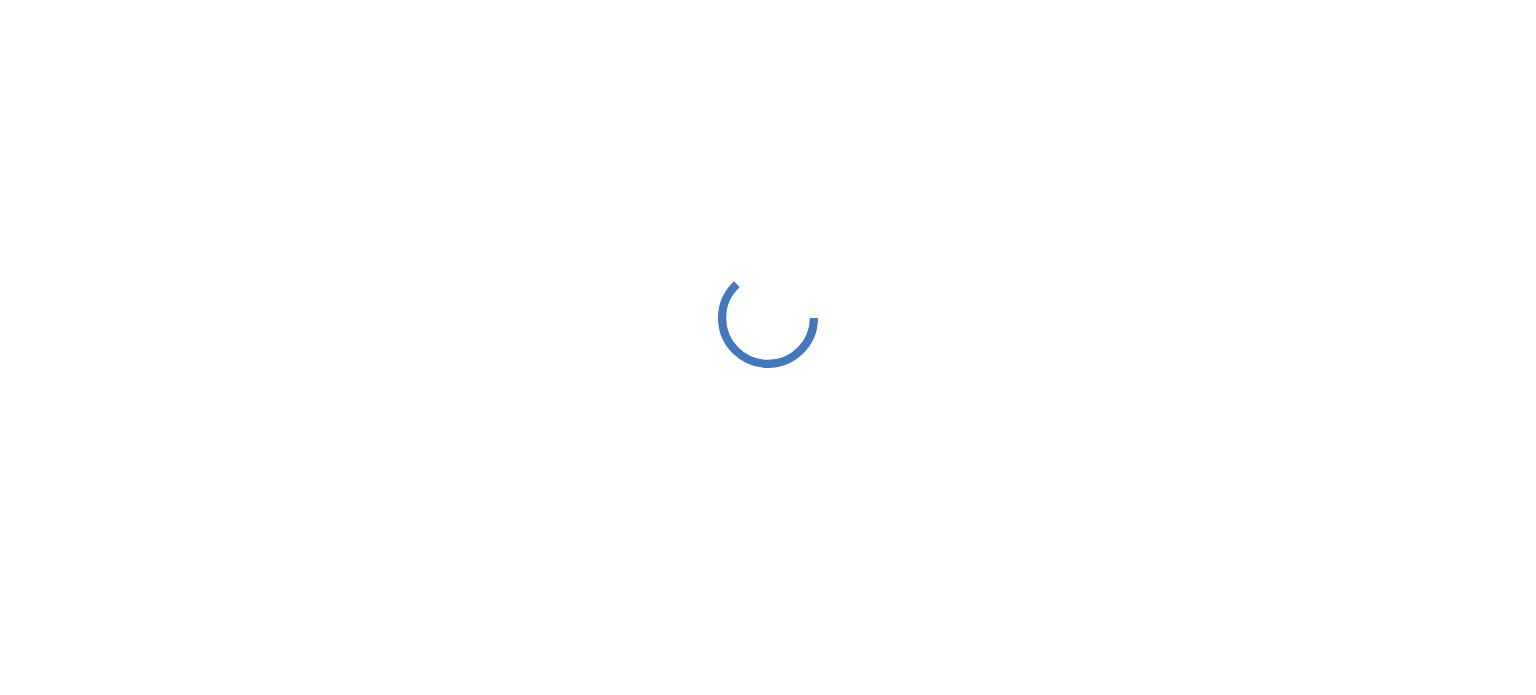 scroll, scrollTop: 0, scrollLeft: 0, axis: both 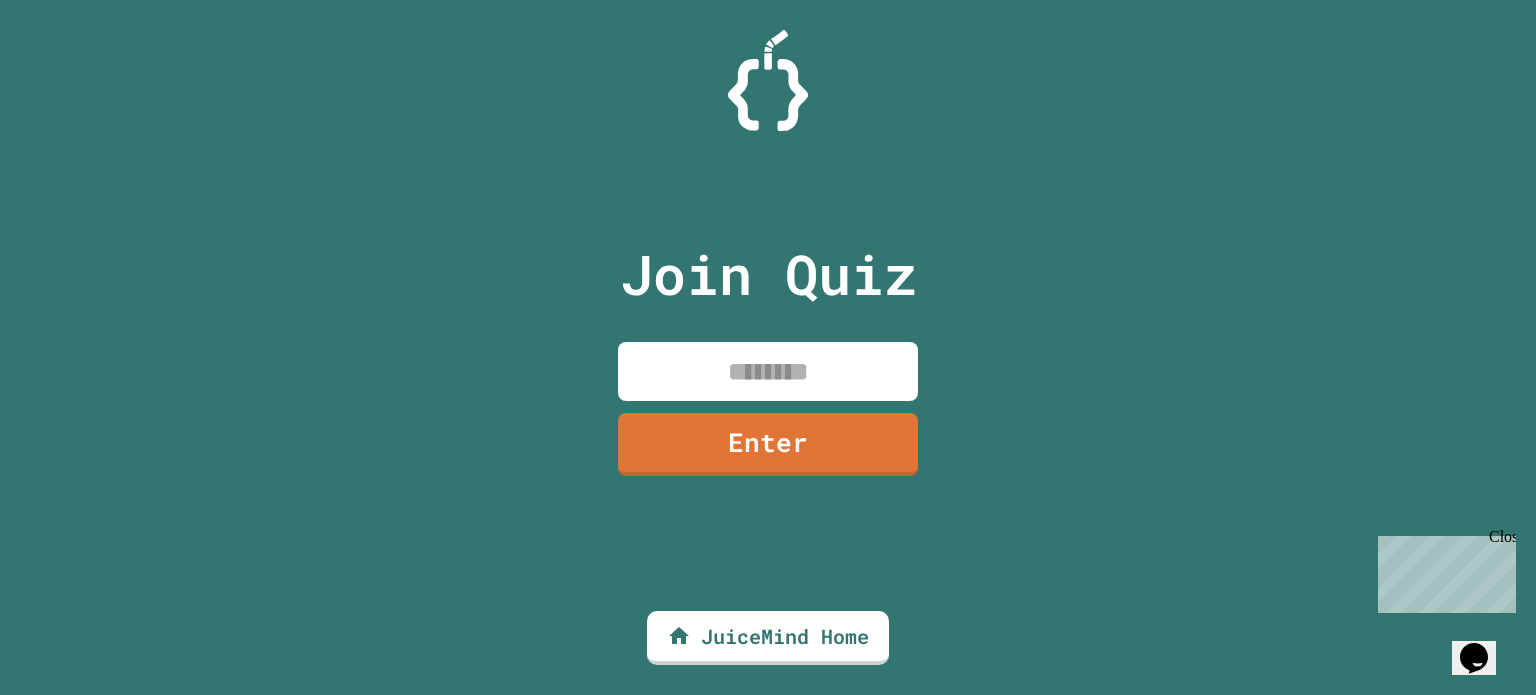 click at bounding box center (768, 371) 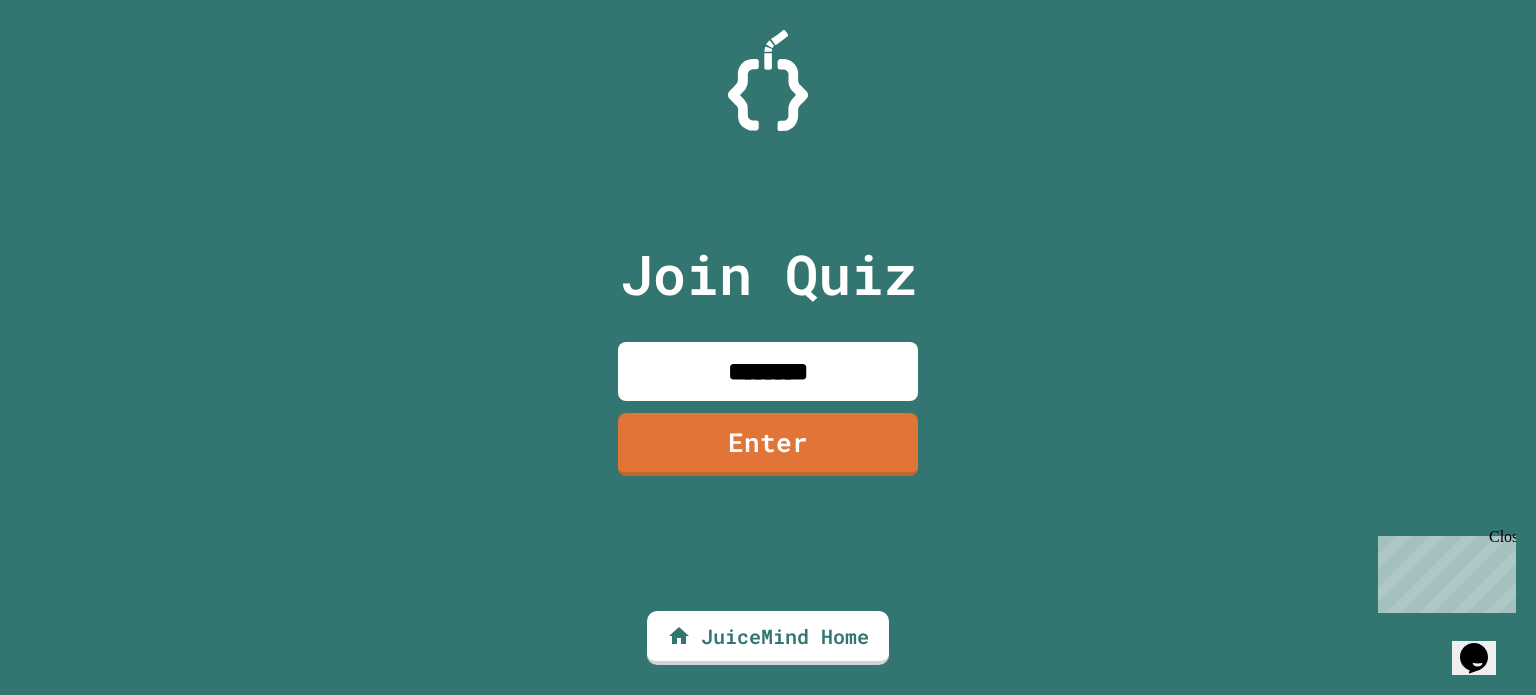 type on "********" 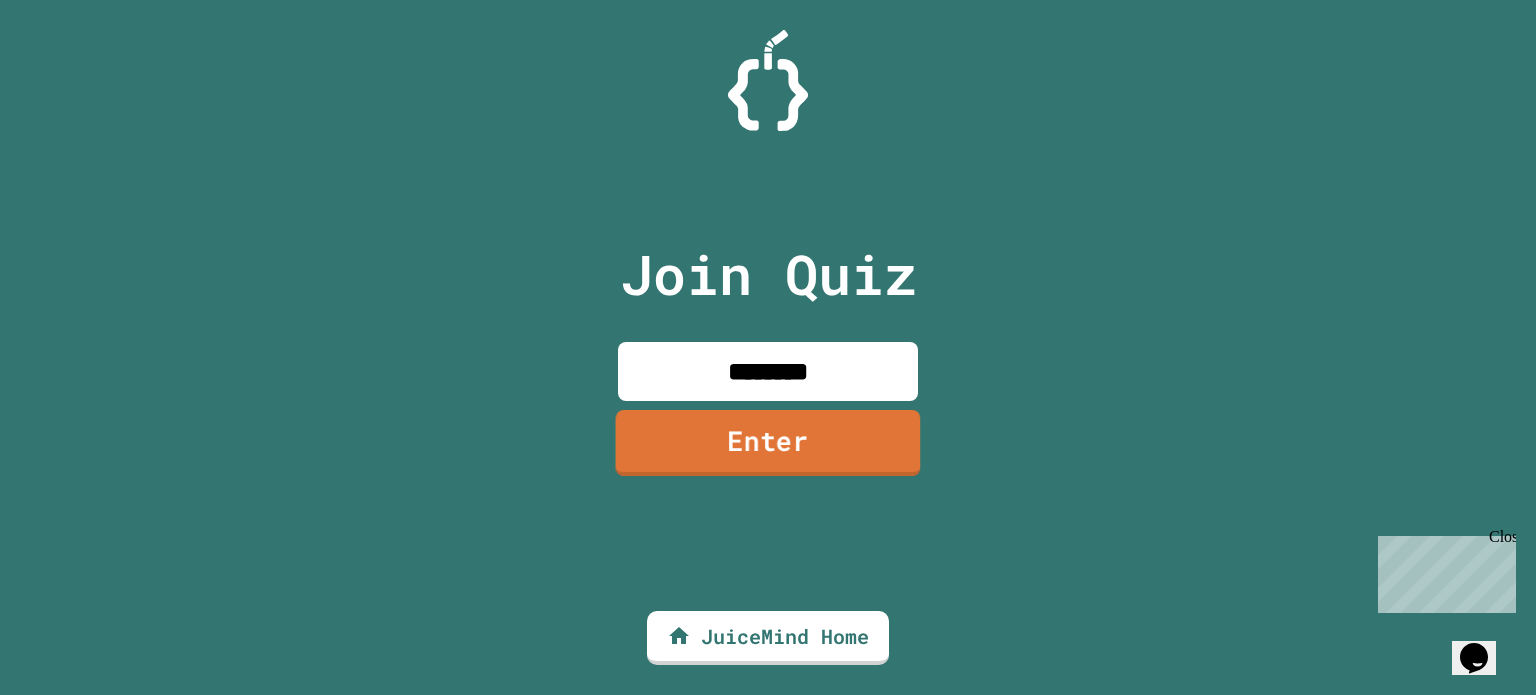 click on "Enter" at bounding box center (768, 443) 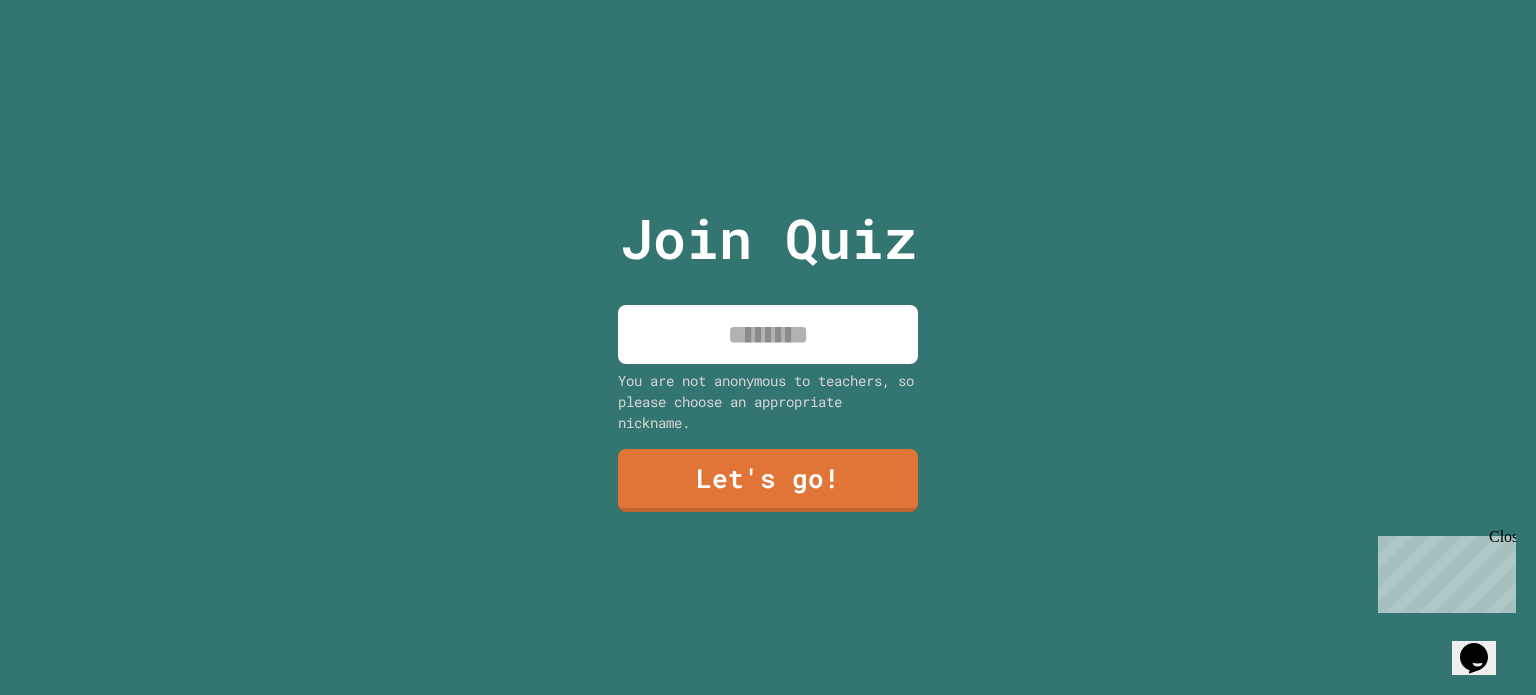 click at bounding box center [768, 334] 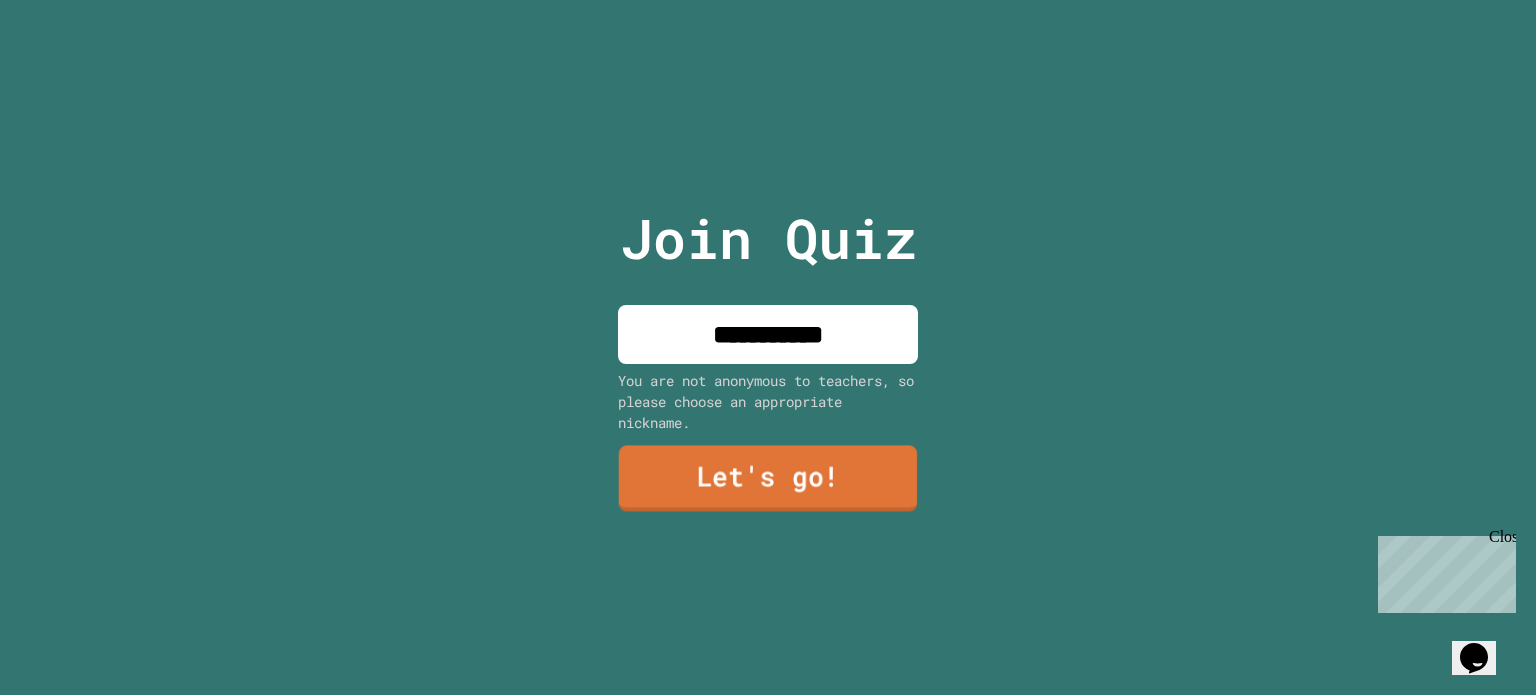 type on "**********" 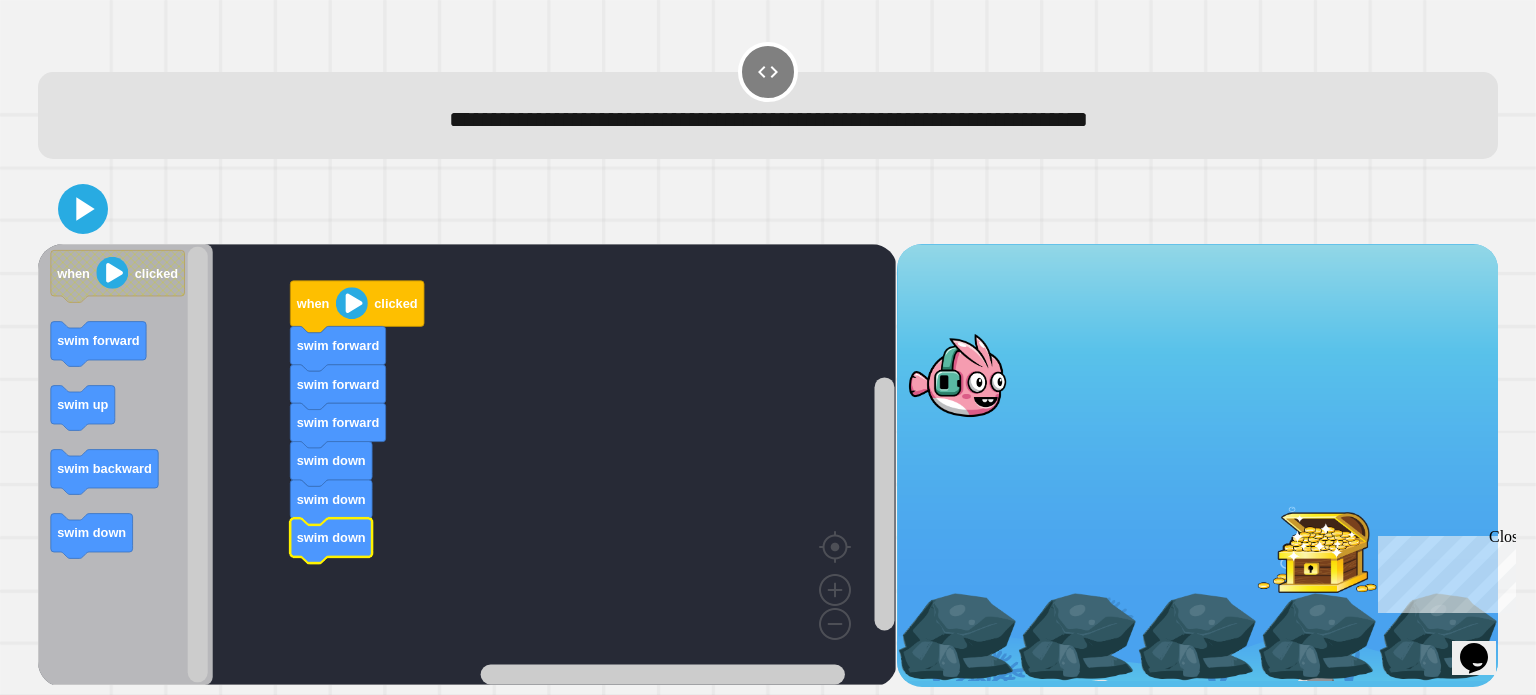 click at bounding box center [957, 374] 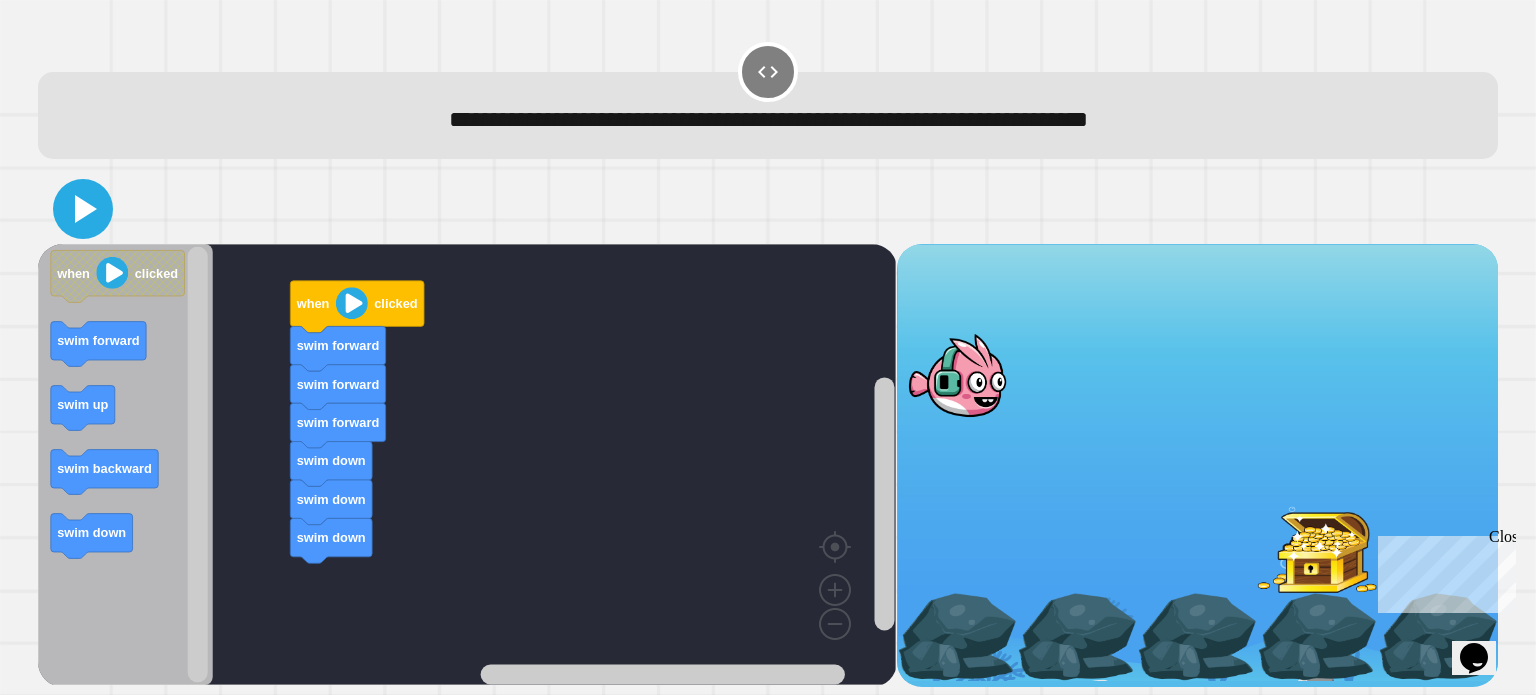 click 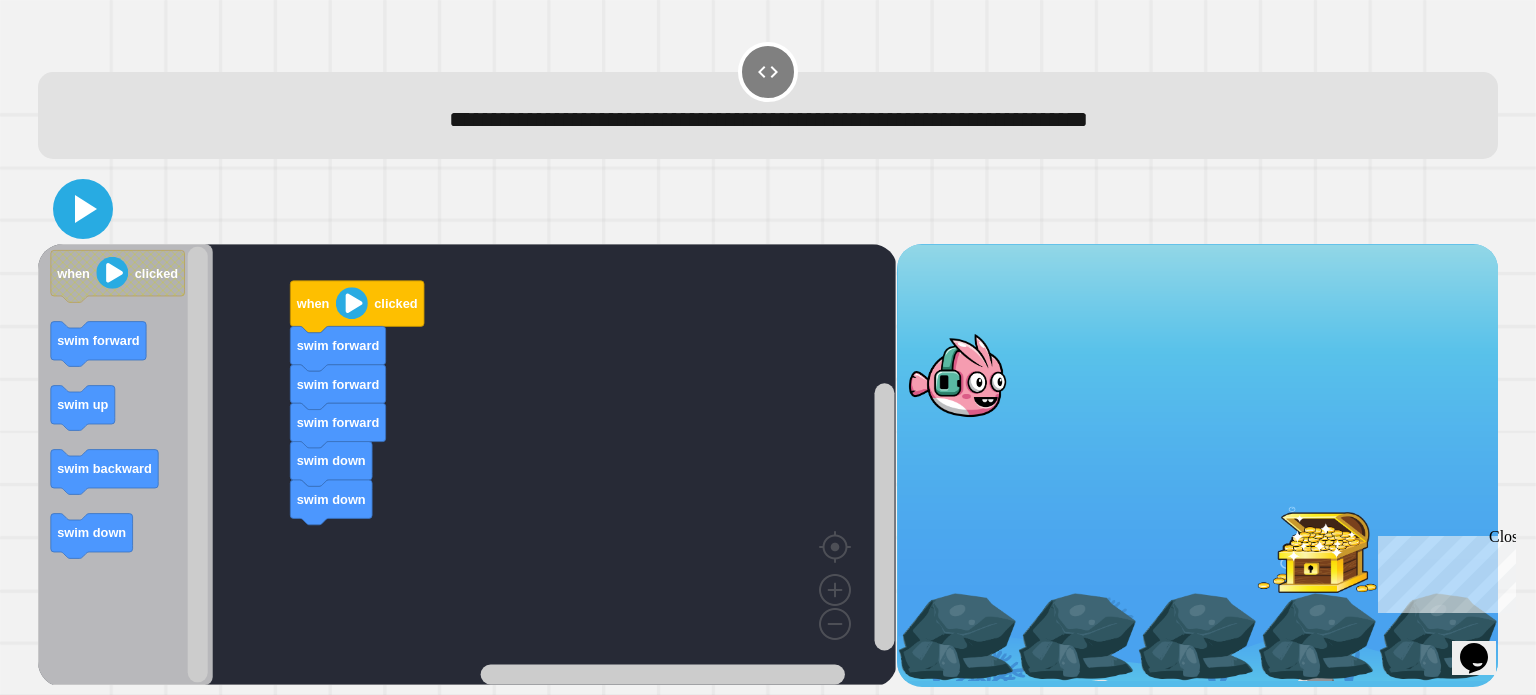 click 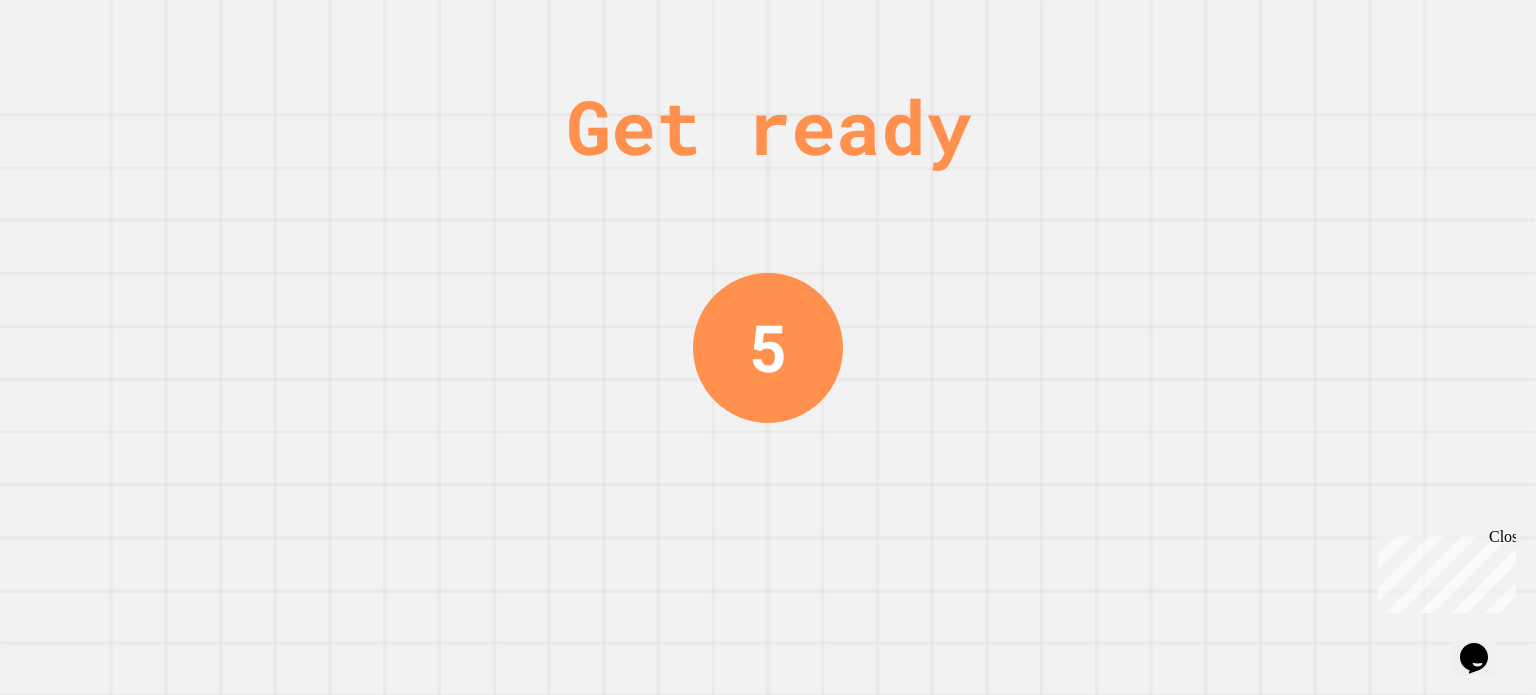 scroll, scrollTop: 0, scrollLeft: 0, axis: both 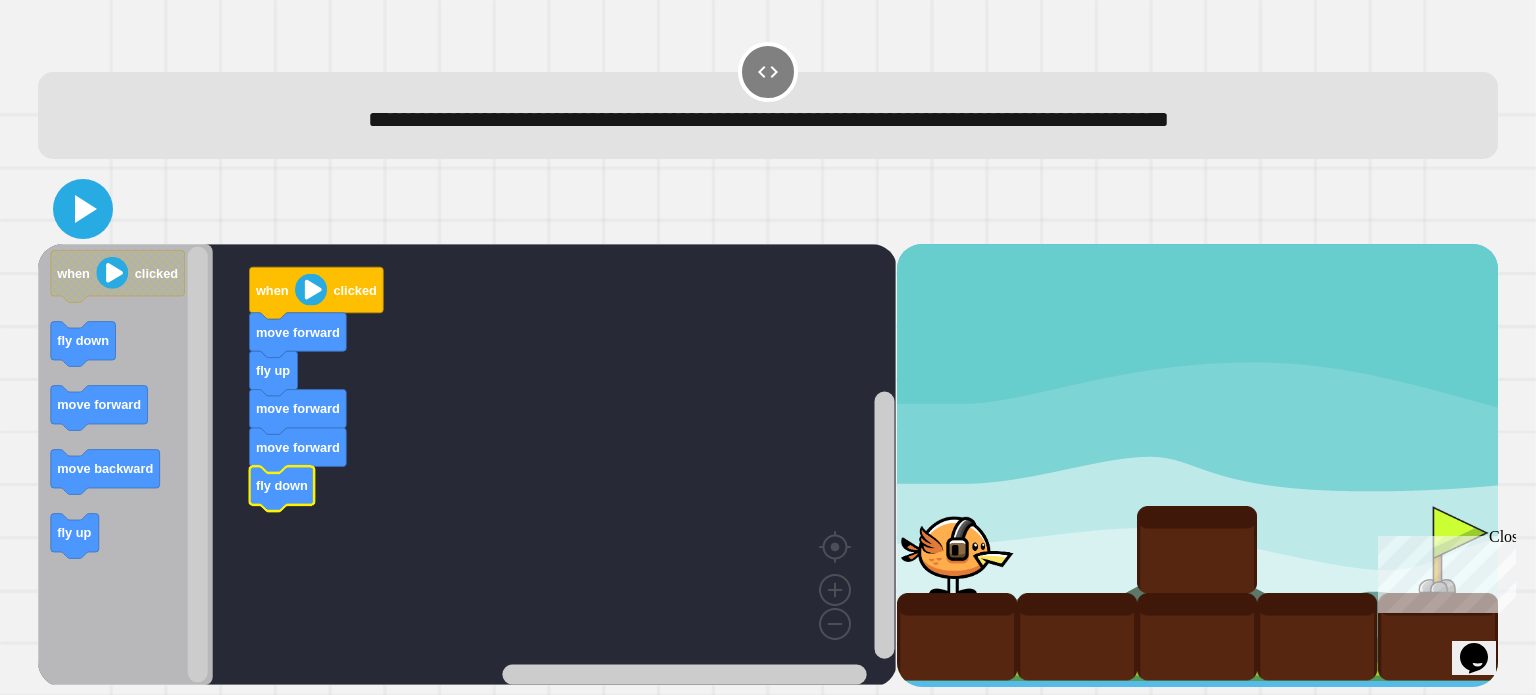 click 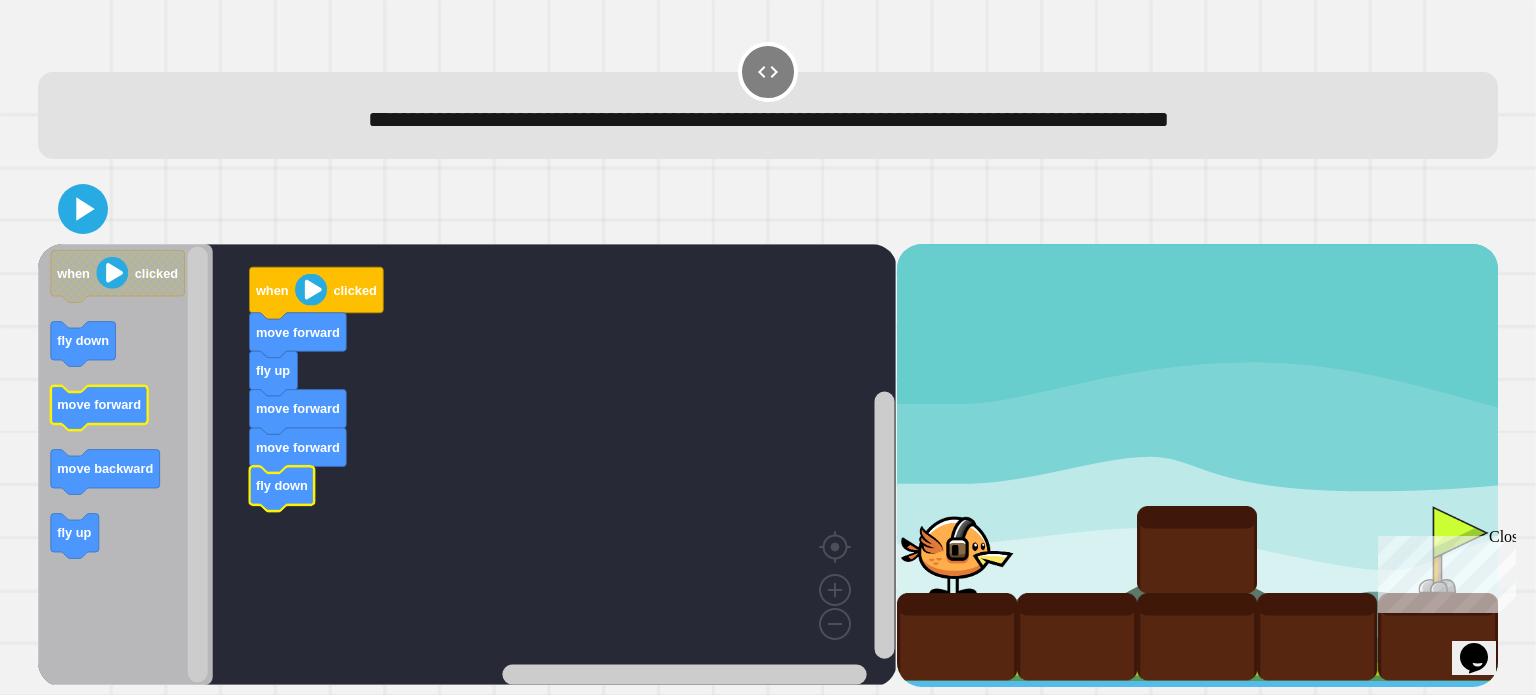 click on "move forward" 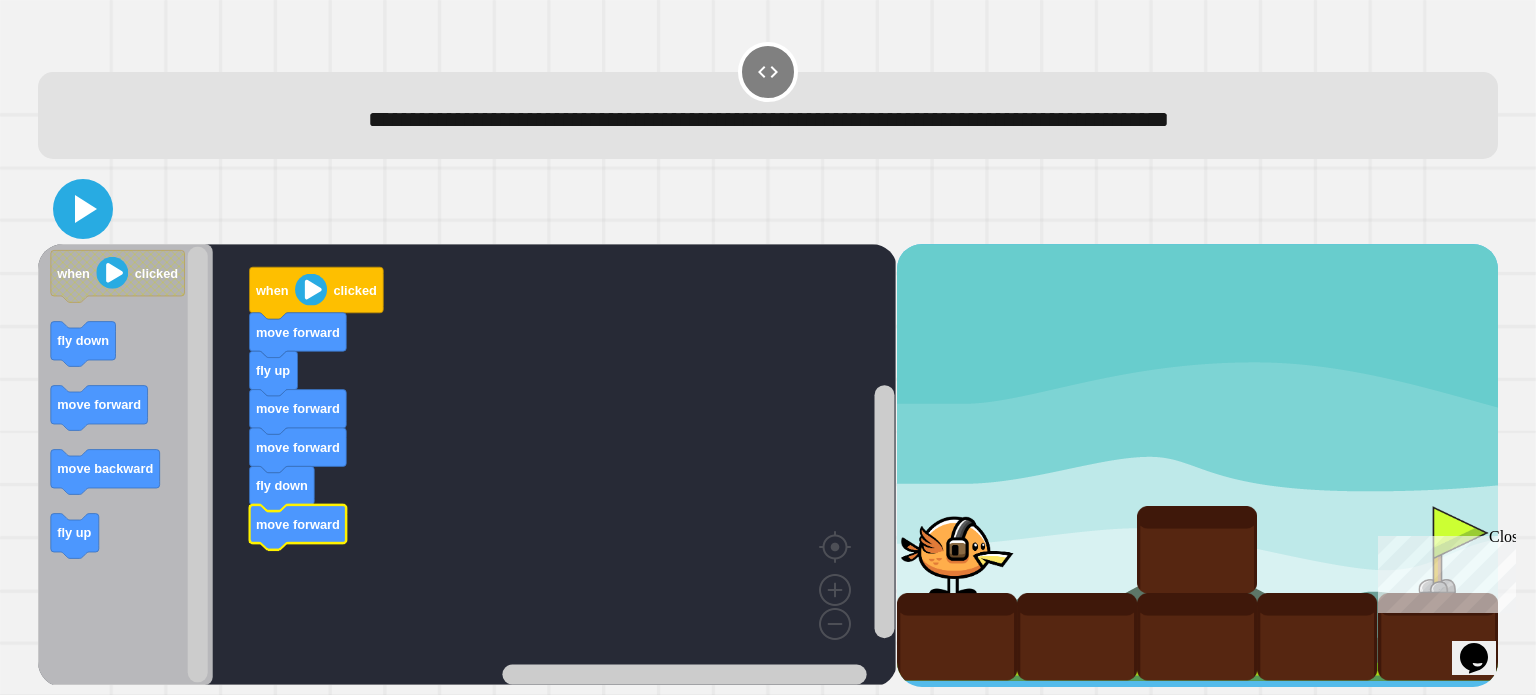 click 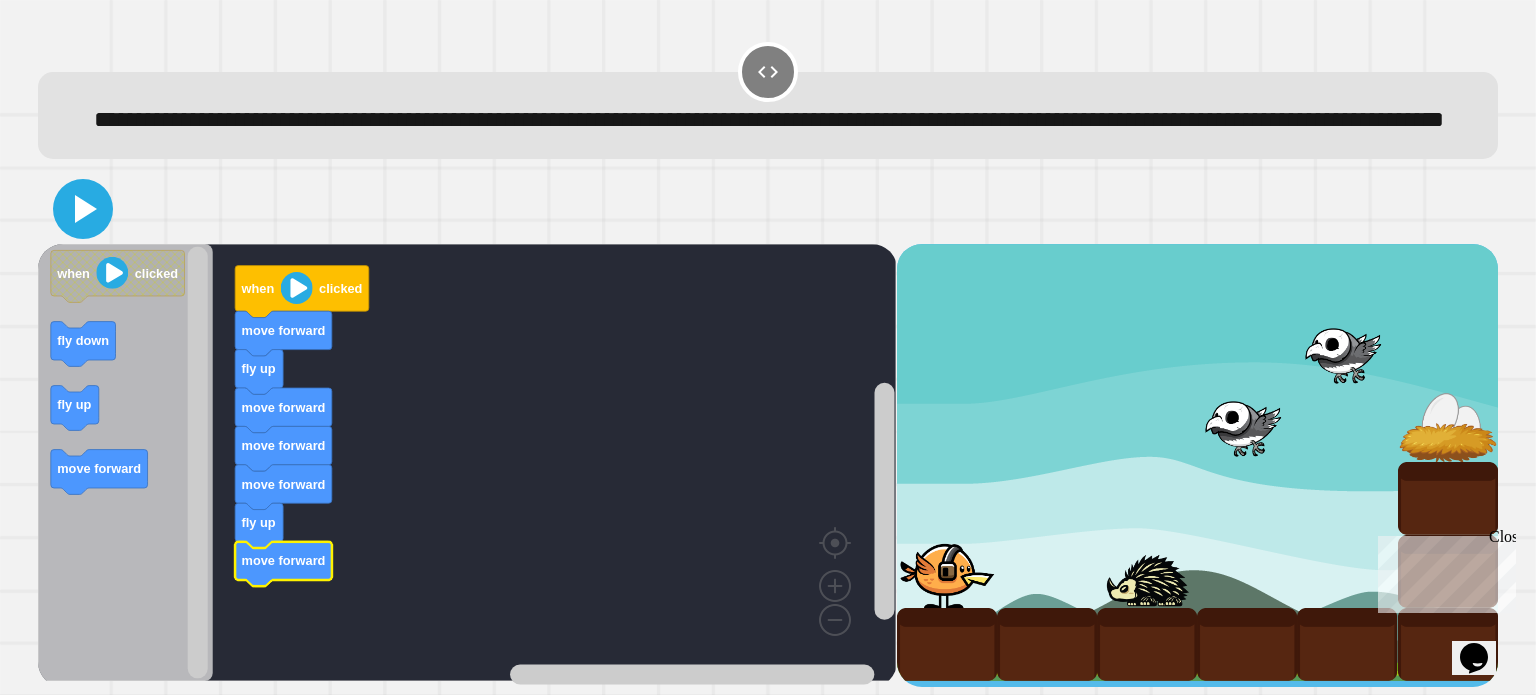 click 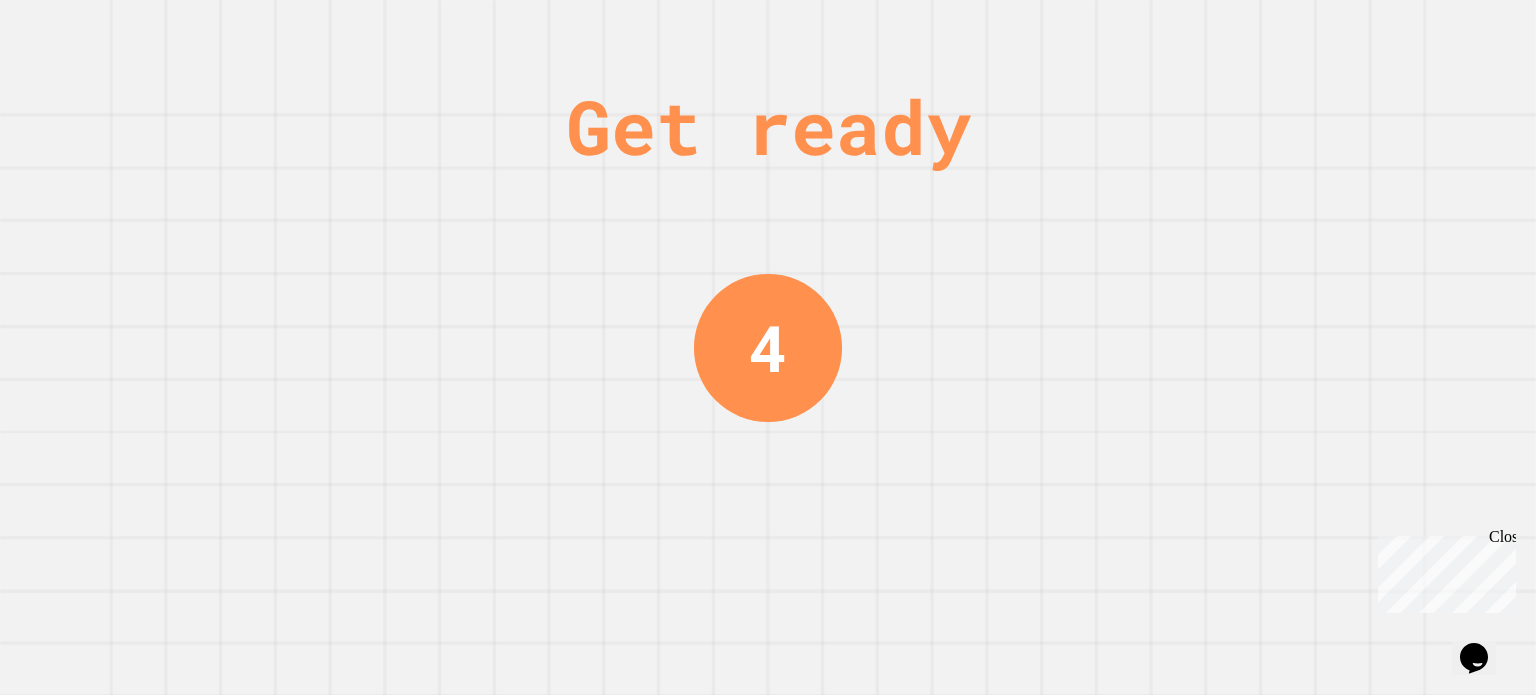 scroll, scrollTop: 0, scrollLeft: 0, axis: both 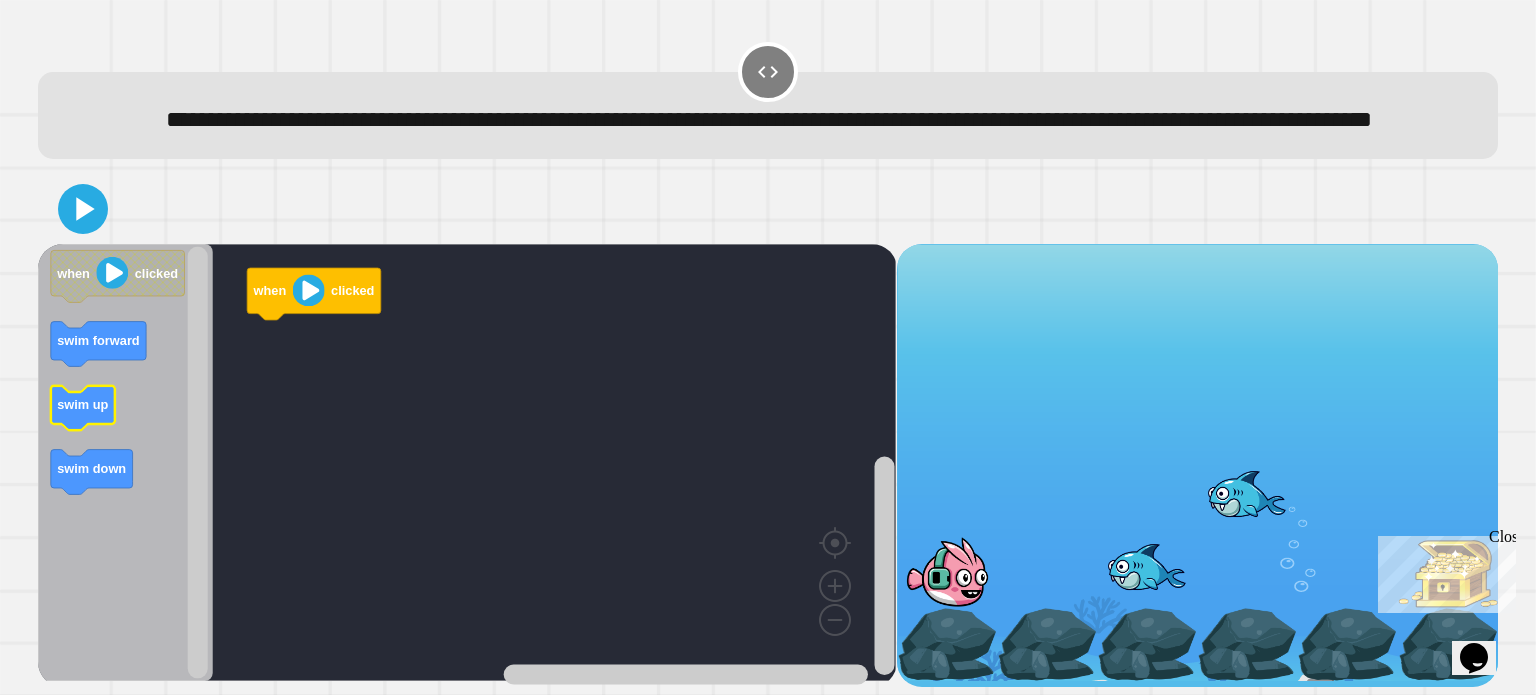 click on "swim up" 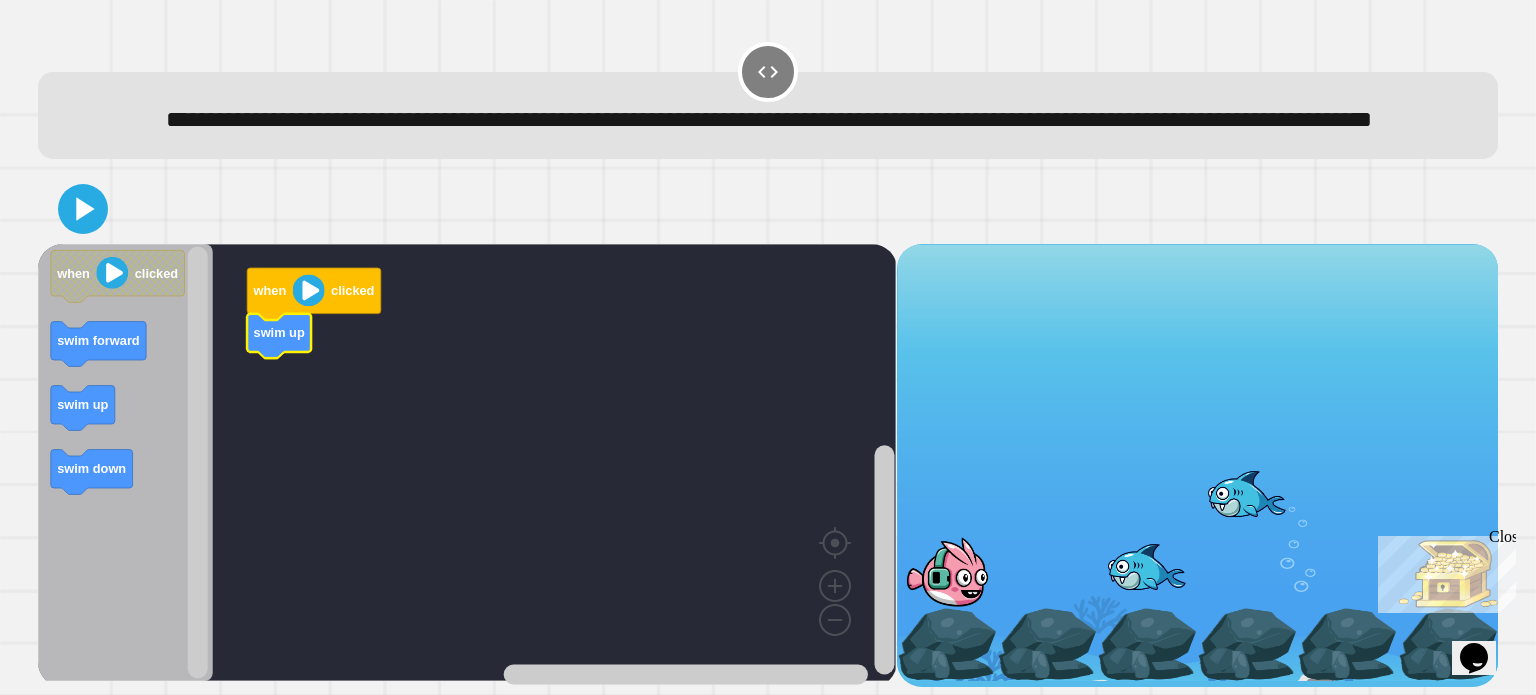click on "swim up" 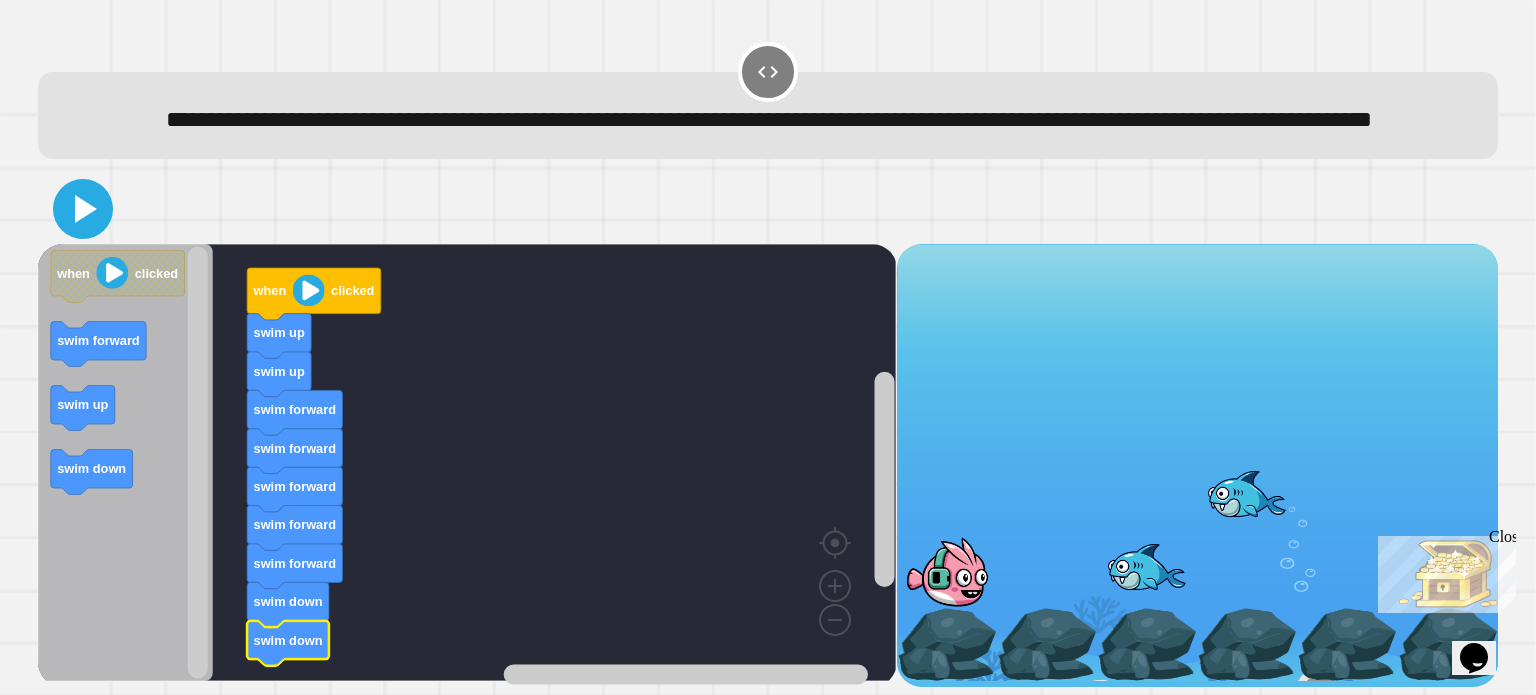 click 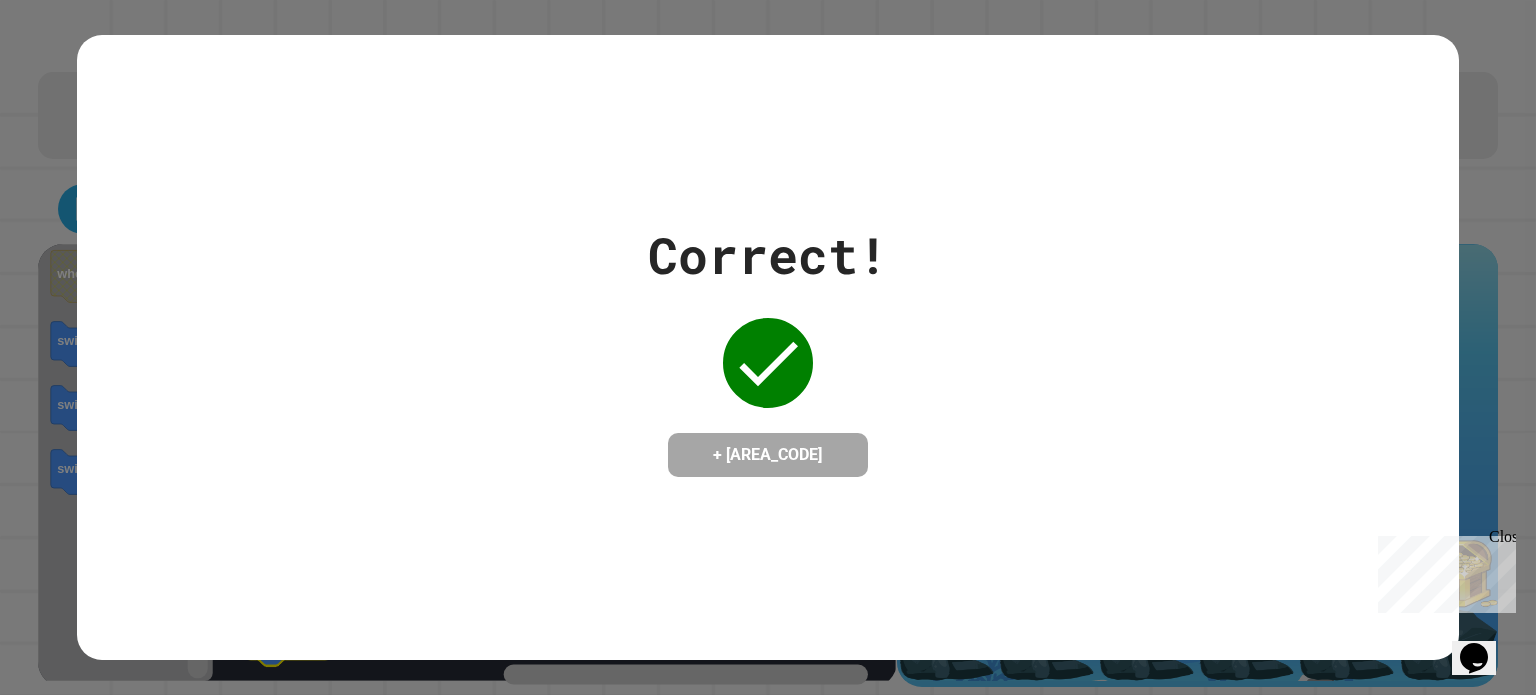 click on "Close" at bounding box center [1501, 540] 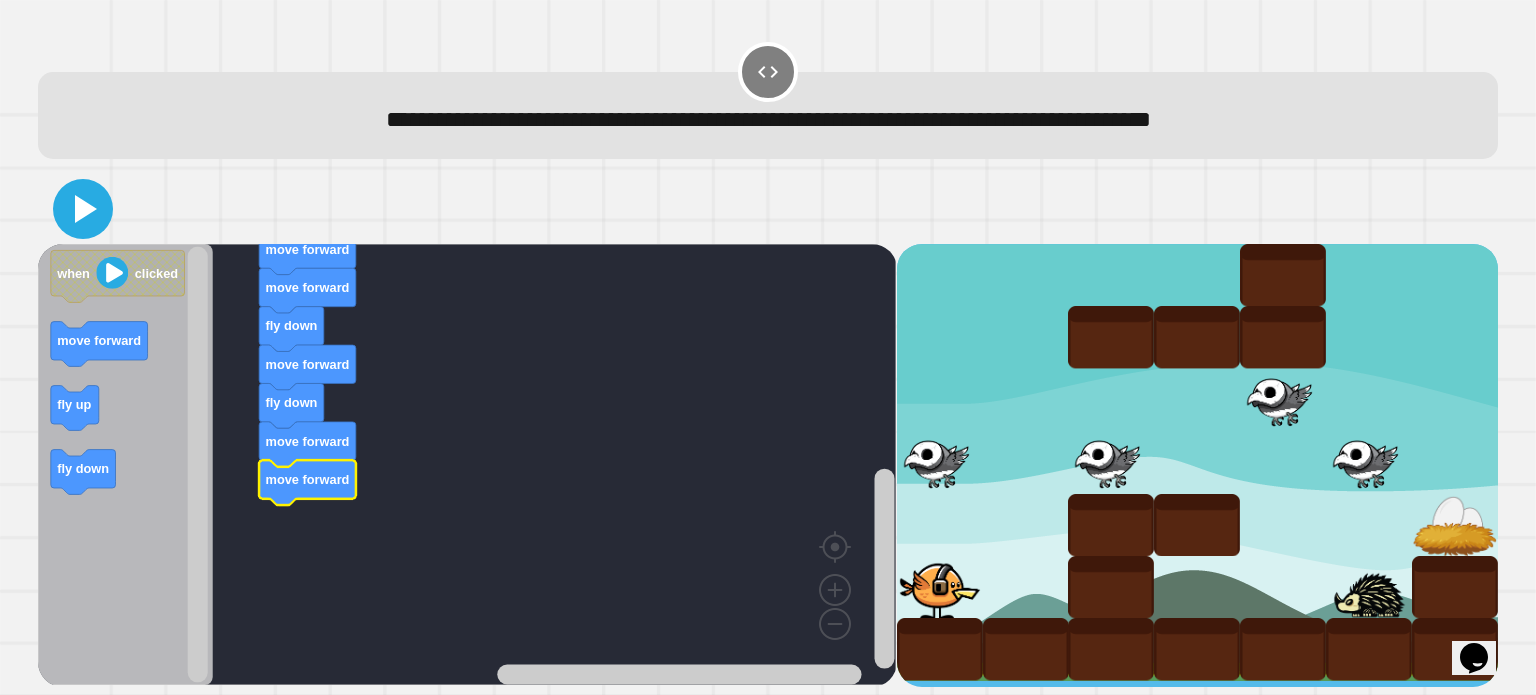 click 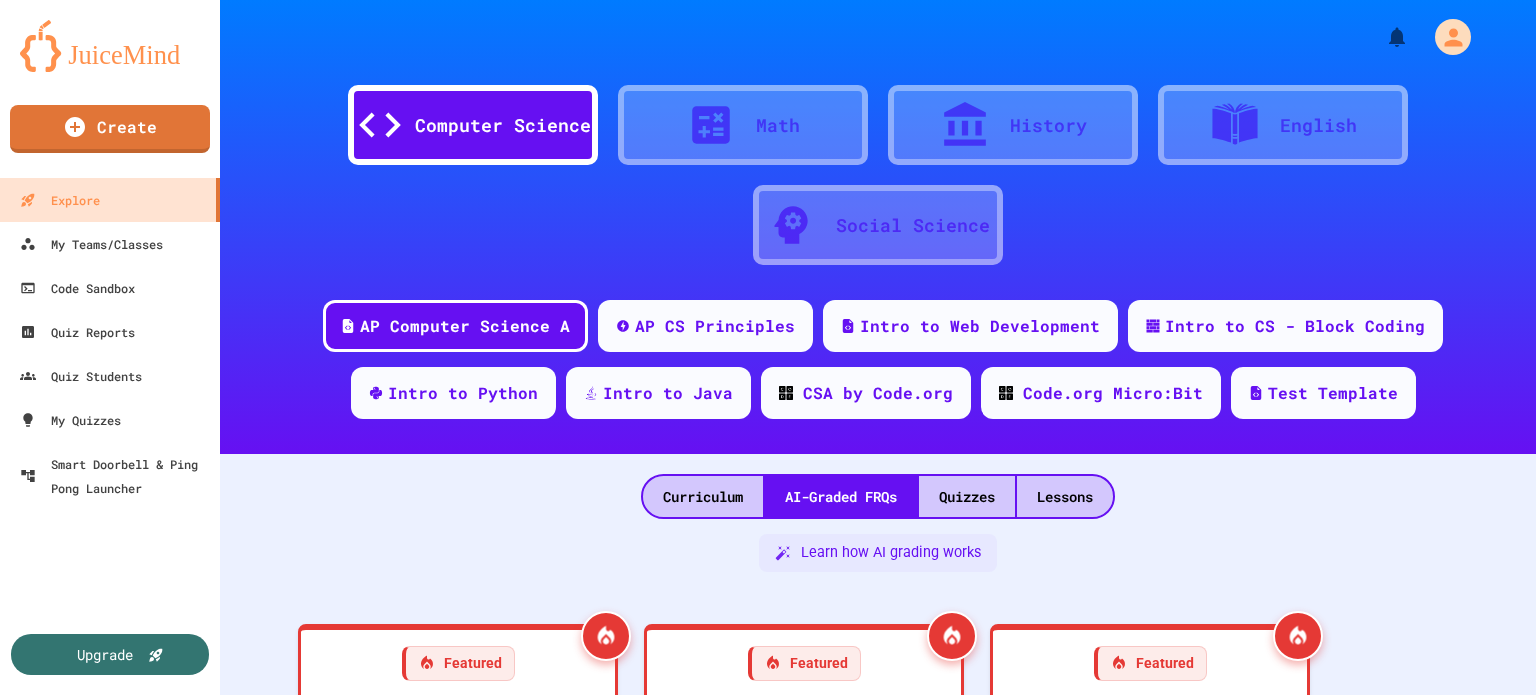 scroll, scrollTop: 0, scrollLeft: 0, axis: both 